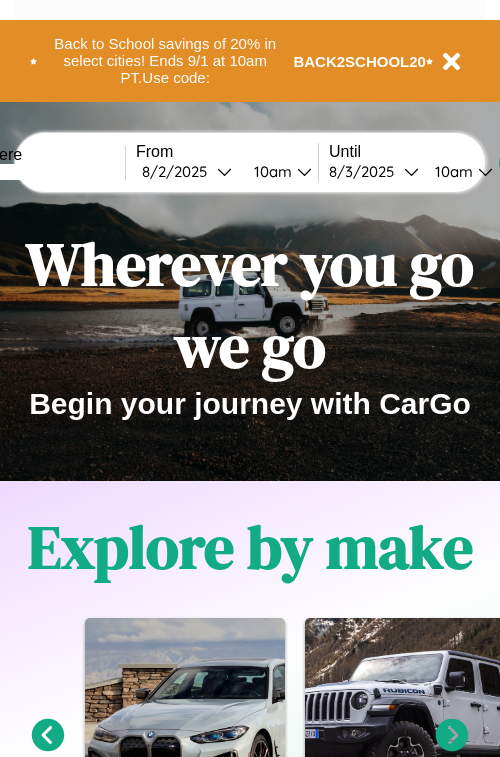 scroll, scrollTop: 0, scrollLeft: 0, axis: both 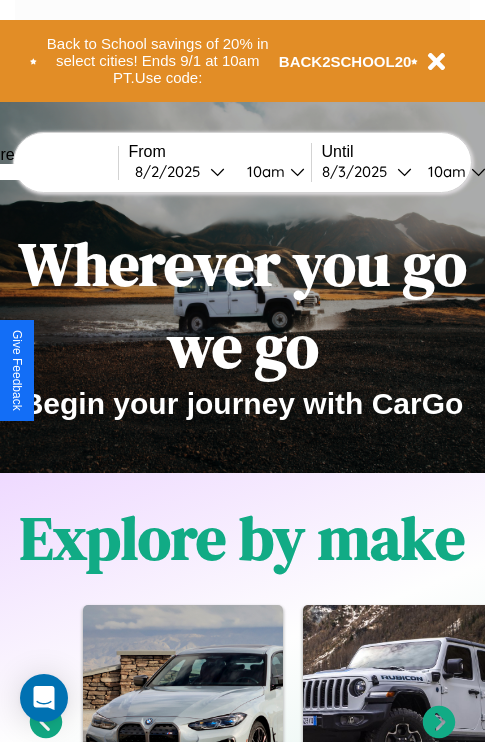 click at bounding box center [43, 172] 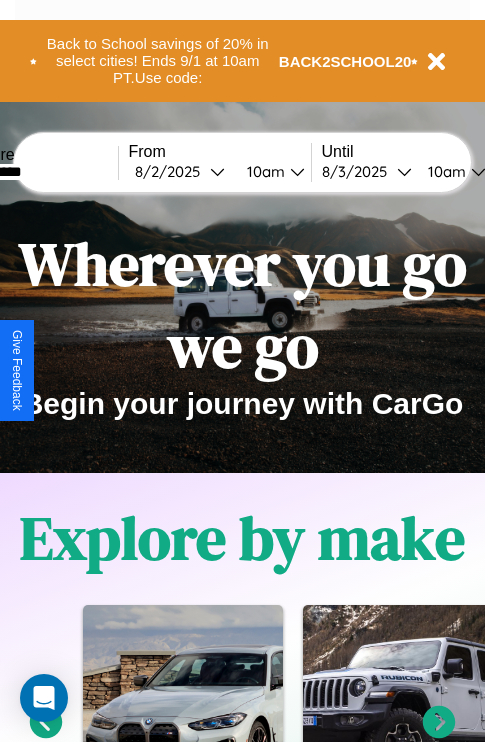 type on "*********" 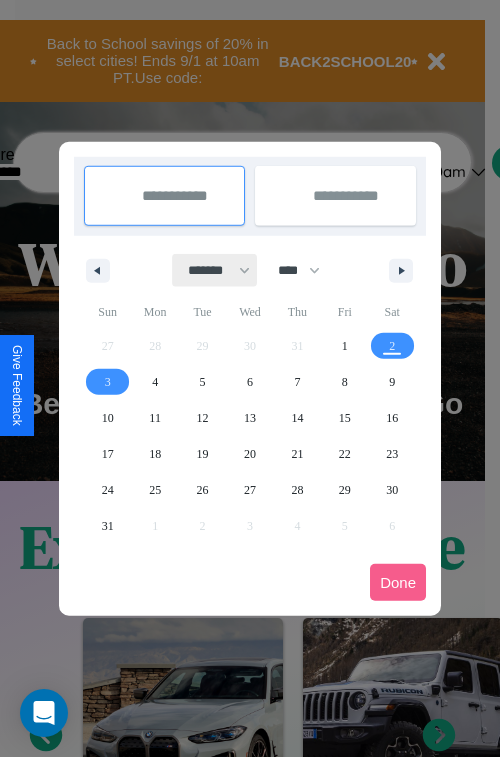 click on "******* ******** ***** ***** *** **** **** ****** ********* ******* ******** ********" at bounding box center (215, 270) 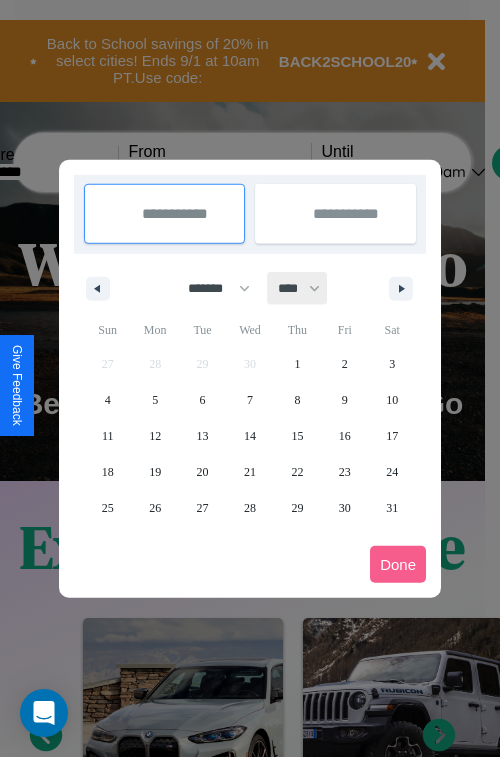 click on "**** **** **** **** **** **** **** **** **** **** **** **** **** **** **** **** **** **** **** **** **** **** **** **** **** **** **** **** **** **** **** **** **** **** **** **** **** **** **** **** **** **** **** **** **** **** **** **** **** **** **** **** **** **** **** **** **** **** **** **** **** **** **** **** **** **** **** **** **** **** **** **** **** **** **** **** **** **** **** **** **** **** **** **** **** **** **** **** **** **** **** **** **** **** **** **** **** **** **** **** **** **** **** **** **** **** **** **** **** **** **** **** **** **** **** **** **** **** **** **** ****" at bounding box center (298, 288) 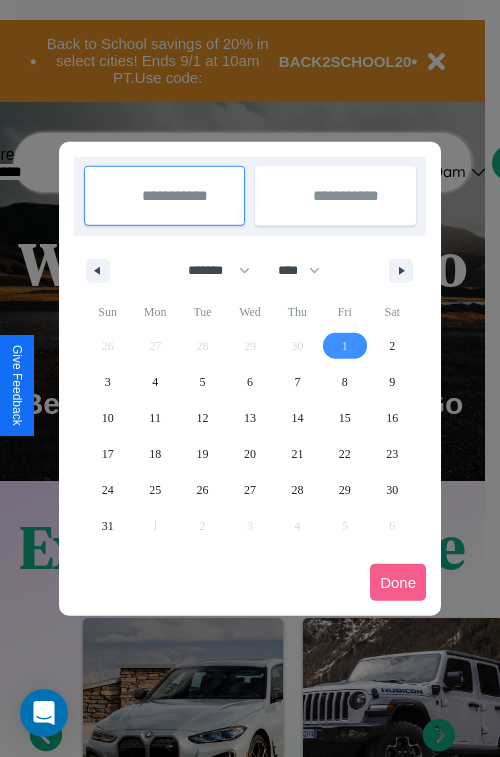 click on "1" at bounding box center [345, 346] 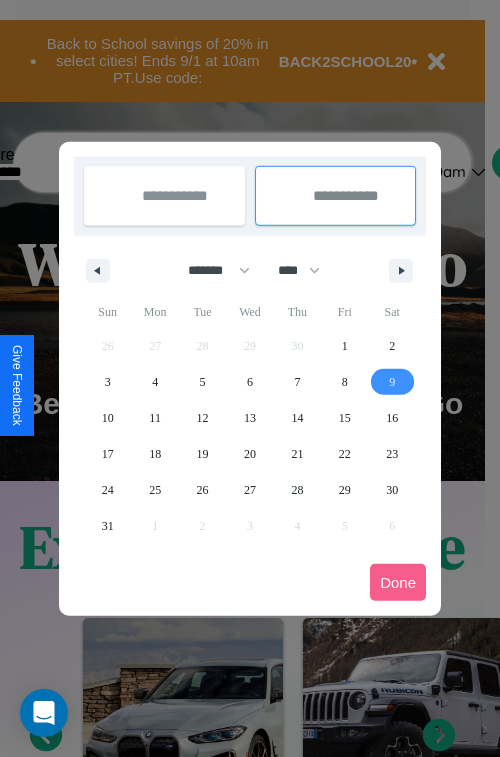 click on "9" at bounding box center [392, 382] 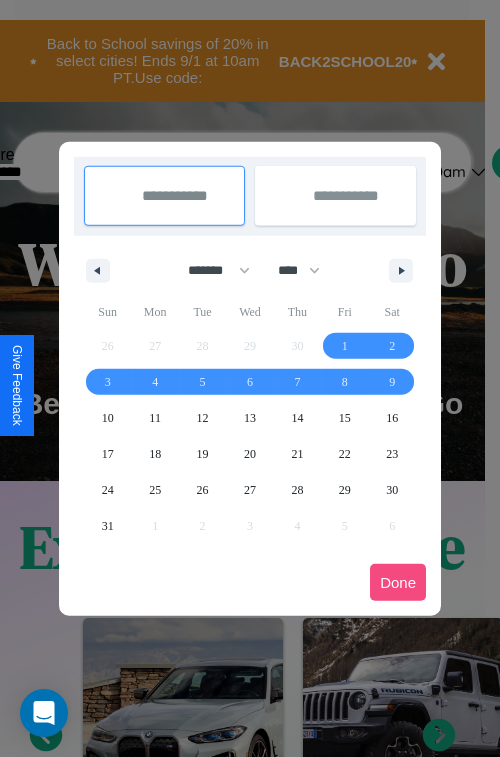 click on "Done" at bounding box center [398, 582] 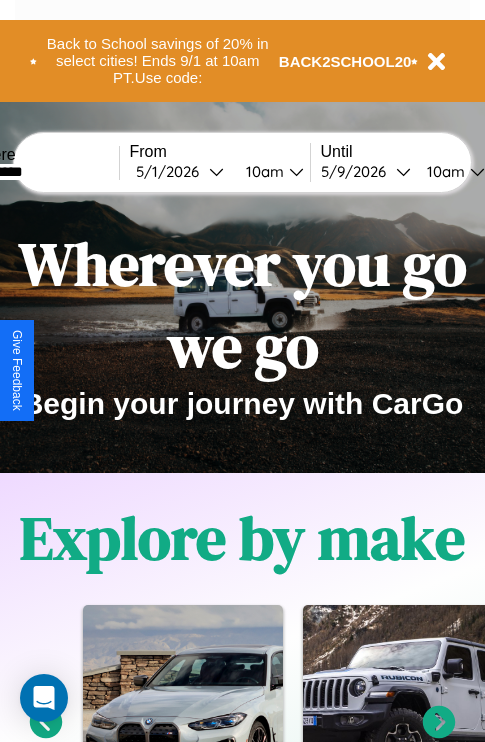 click on "10am" at bounding box center (262, 171) 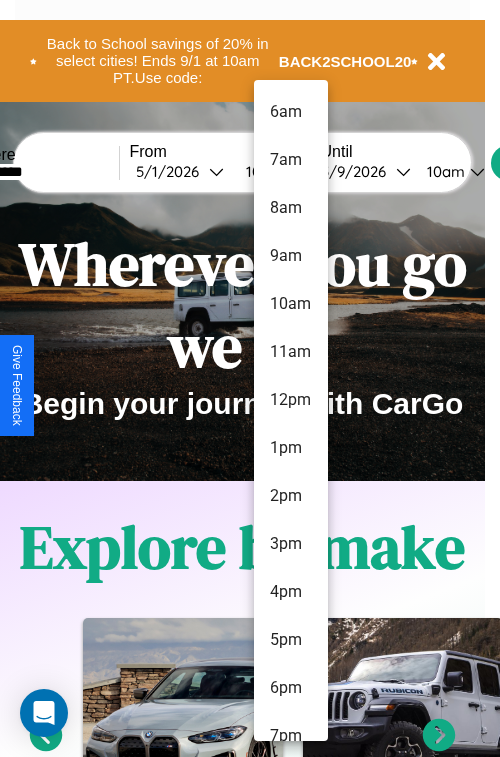 click on "11am" at bounding box center (291, 352) 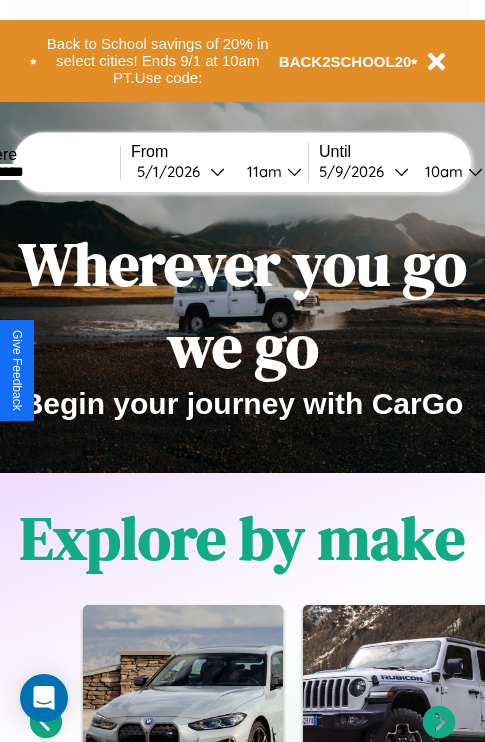 click on "10am" at bounding box center [441, 171] 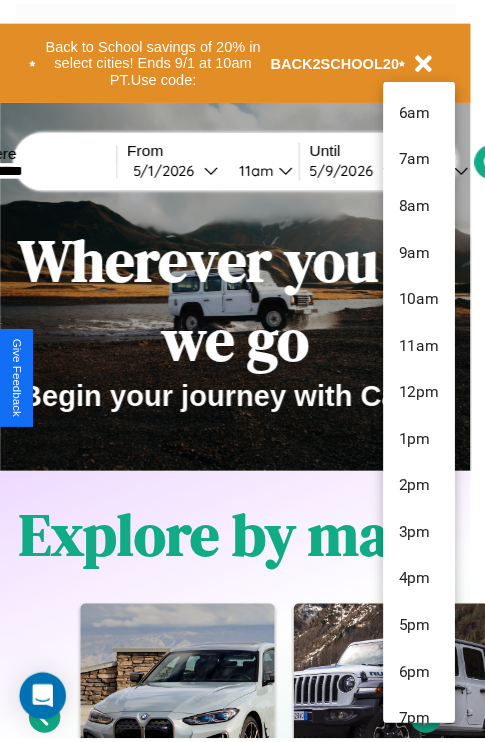scroll, scrollTop: 67, scrollLeft: 0, axis: vertical 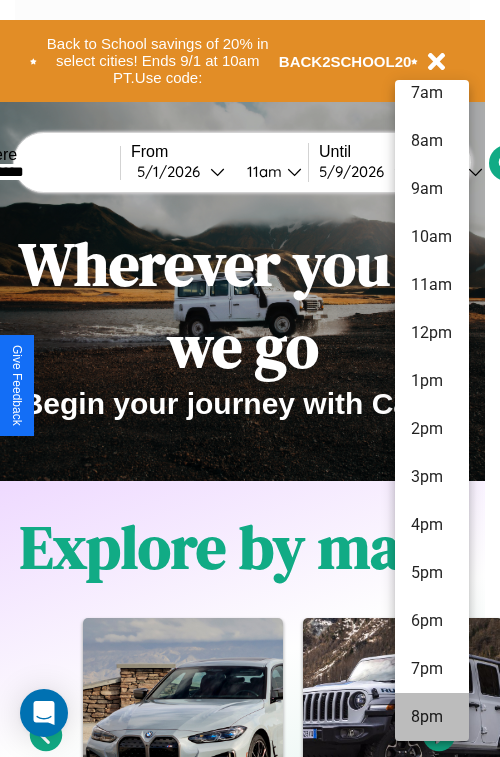 click on "8pm" at bounding box center [432, 717] 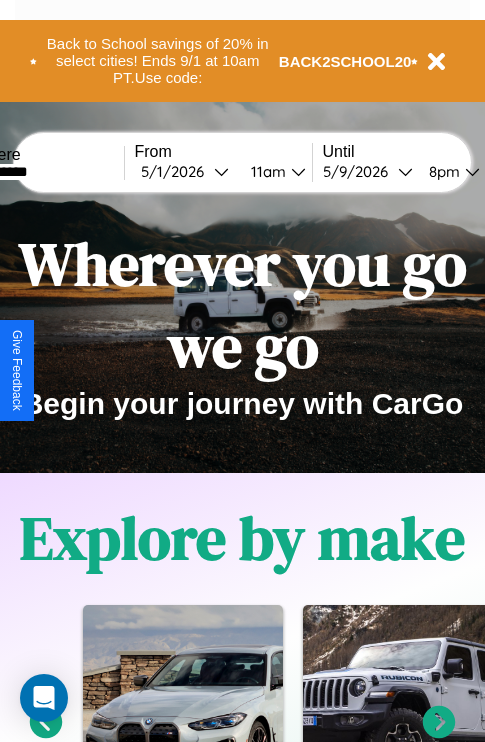 scroll, scrollTop: 0, scrollLeft: 62, axis: horizontal 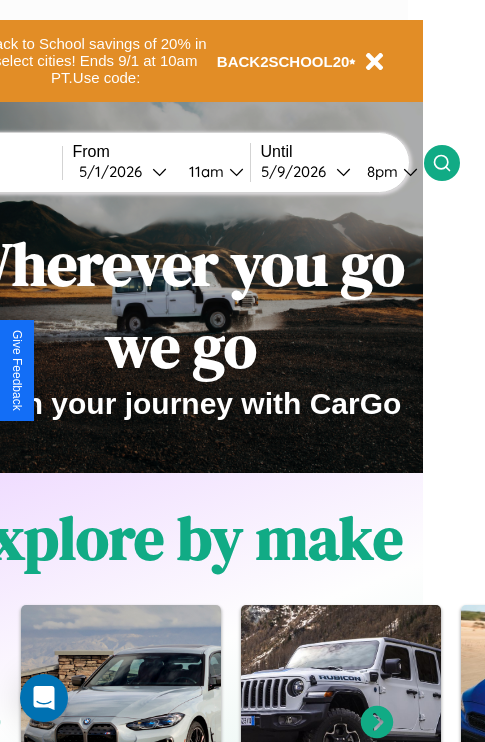 click 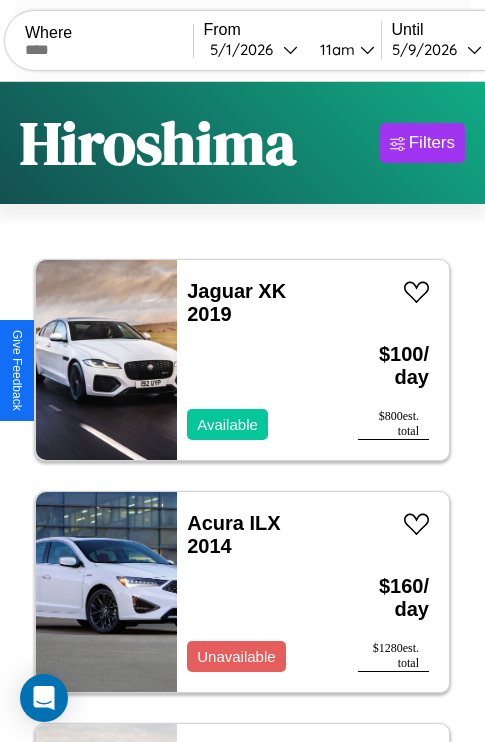 scroll, scrollTop: 95, scrollLeft: 0, axis: vertical 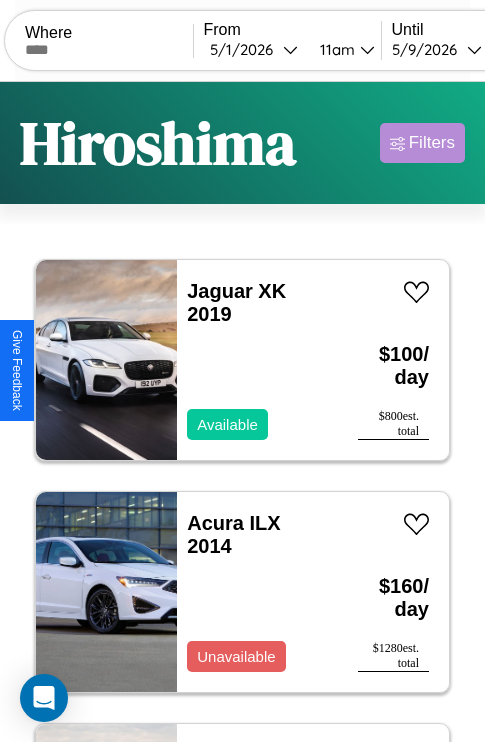 click on "Filters" at bounding box center (432, 143) 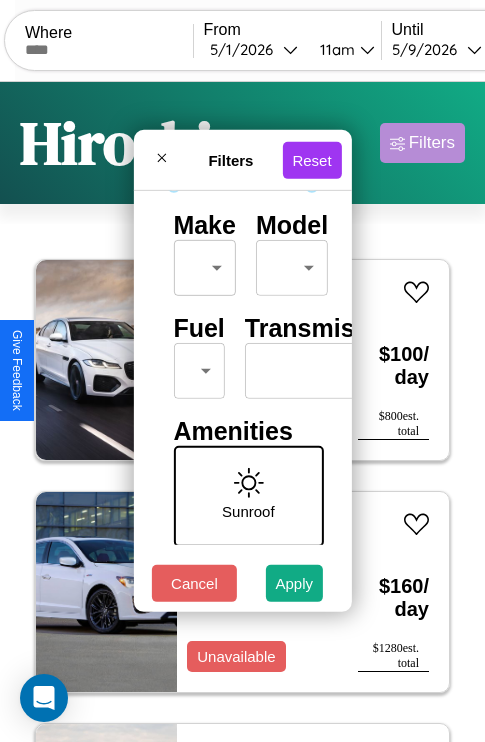 scroll, scrollTop: 162, scrollLeft: 0, axis: vertical 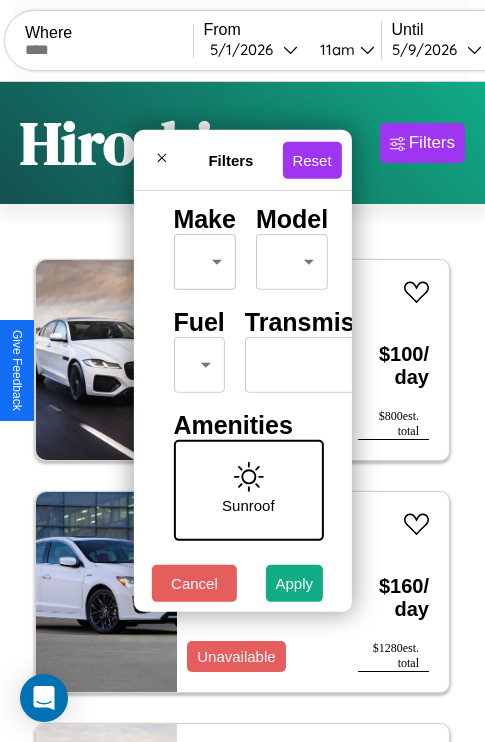 click on "CarGo Where From [DATE] [TIME] Until [DATE] [TIME] Become a Host Login Sign Up [CITY] Filters 24  cars in this area These cars can be picked up in this city. Jaguar   XK   2019 Available $ 100  / day $ 800  est. total Acura   ILX   2014 Unavailable $ 160  / day $ 1280  est. total Bentley   Bentayga   2023 Available $ 210  / day $ 1680  est. total BMW   K 1200 LT   2018 Available $ 190  / day $ 1520  est. total Land Rover   LR2   2017 Available $ 140  / day $ 1120  est. total Bentley   Azure   2014 Available $ 160  / day $ 1280  est. total Hyundai   Veloster N   2017 Available $ 40  / day $ 320  est. total Subaru   SVX   2023 Unavailable $ 70  / day $ 560  est. total Jeep   J-10   2024 Available $ 160  / day $ 1280  est. total Mercedes   ML-Class   2022 Unavailable $ 80  / day $ 640  est. total Chevrolet   Silverado LTD   2022 Available $ 160  / day $ 1280  est. total Lexus   IS   2020 Available $ 50  / day $ 400  est. total Tesla   Model S   2020 Available $ 120  / day $ 960  est. total Dodge   600" at bounding box center (242, 412) 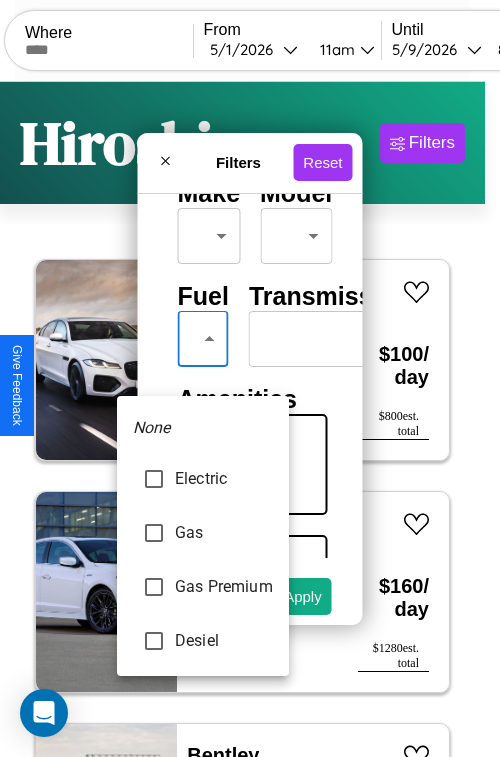 type on "********" 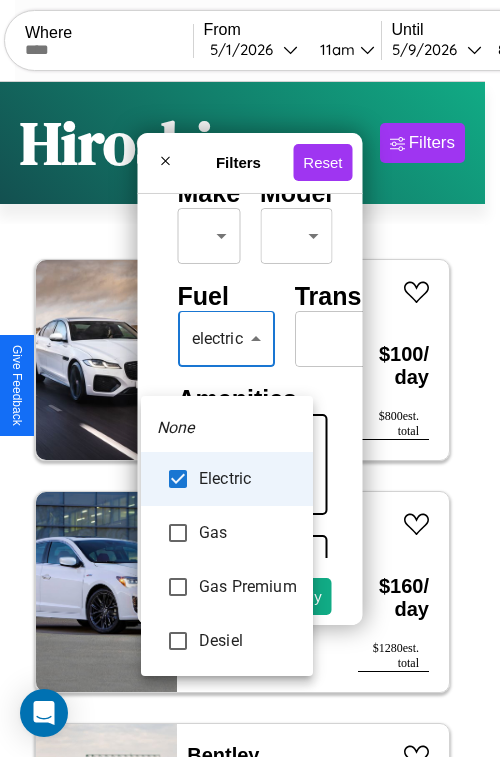 click at bounding box center [250, 378] 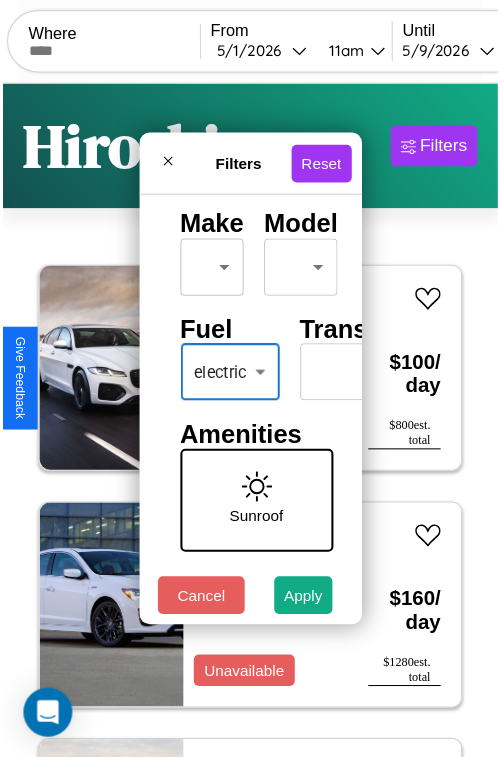 scroll, scrollTop: 59, scrollLeft: 0, axis: vertical 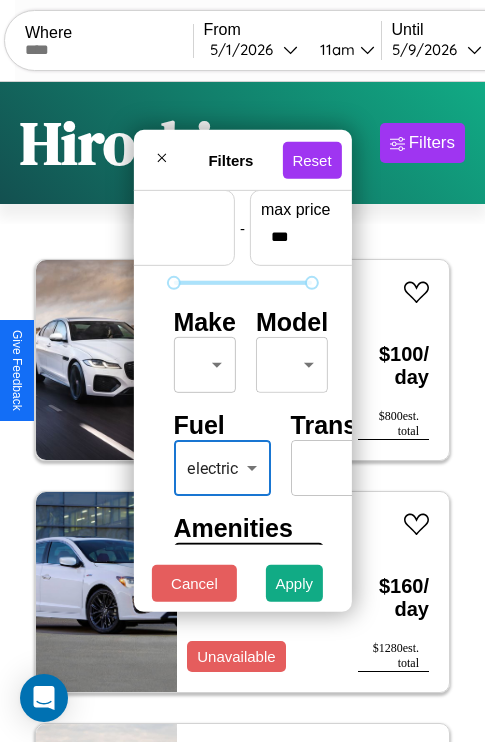 click on "CarGo Where From [DATE] [TIME] Until [DATE] [TIME] Become a Host Login Sign Up [CITY] Filters 24  cars in this area These cars can be picked up in this city. Jaguar   XK   2019 Available $ 100  / day $ 800  est. total Acura   ILX   2014 Unavailable $ 160  / day $ 1280  est. total Bentley   Bentayga   2023 Available $ 210  / day $ 1680  est. total BMW   K 1200 LT   2018 Available $ 190  / day $ 1520  est. total Land Rover   LR2   2017 Available $ 140  / day $ 1120  est. total Bentley   Azure   2014 Available $ 160  / day $ 1280  est. total Hyundai   Veloster N   2017 Available $ 40  / day $ 320  est. total Subaru   SVX   2023 Unavailable $ 70  / day $ 560  est. total Jeep   J-10   2024 Available $ 160  / day $ 1280  est. total Mercedes   ML-Class   2022 Unavailable $ 80  / day $ 640  est. total Chevrolet   Silverado LTD   2022 Available $ 160  / day $ 1280  est. total Lexus   IS   2020 Available $ 50  / day $ 400  est. total Tesla   Model S   2020 Available $ 120  / day $ 960  est. total Dodge   600" at bounding box center [242, 412] 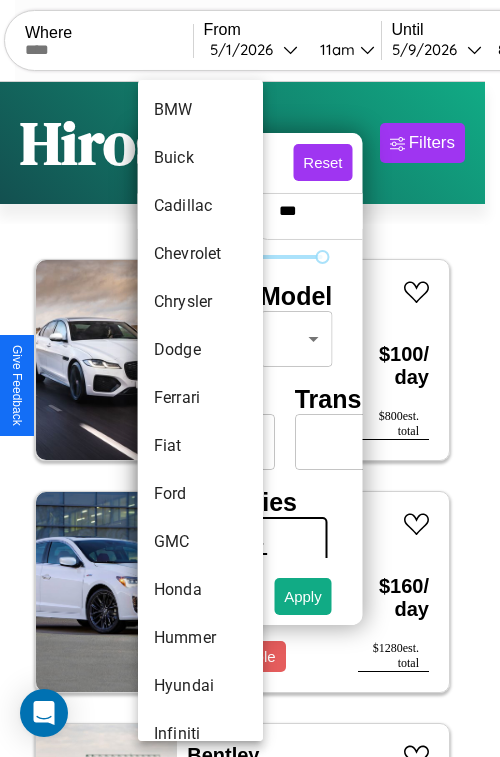 scroll, scrollTop: 374, scrollLeft: 0, axis: vertical 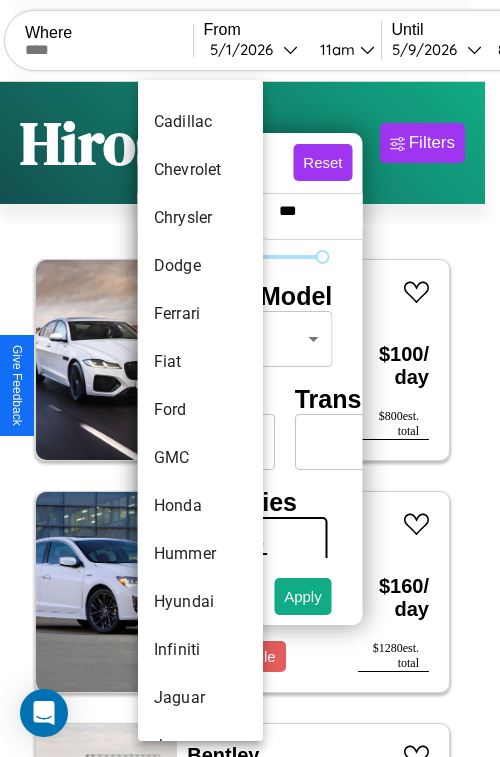 click on "Ford" at bounding box center [200, 410] 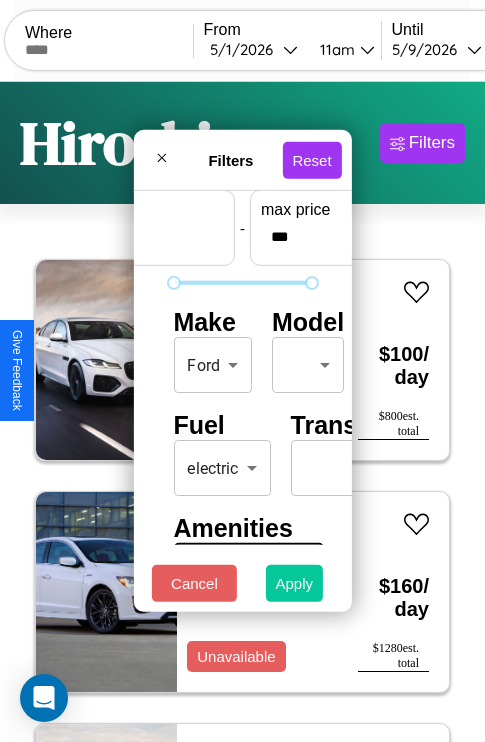 click on "Apply" at bounding box center [295, 583] 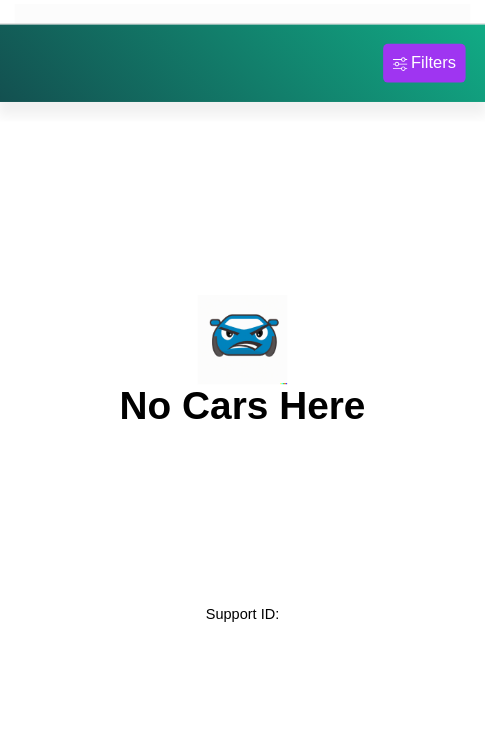 scroll, scrollTop: 0, scrollLeft: 0, axis: both 